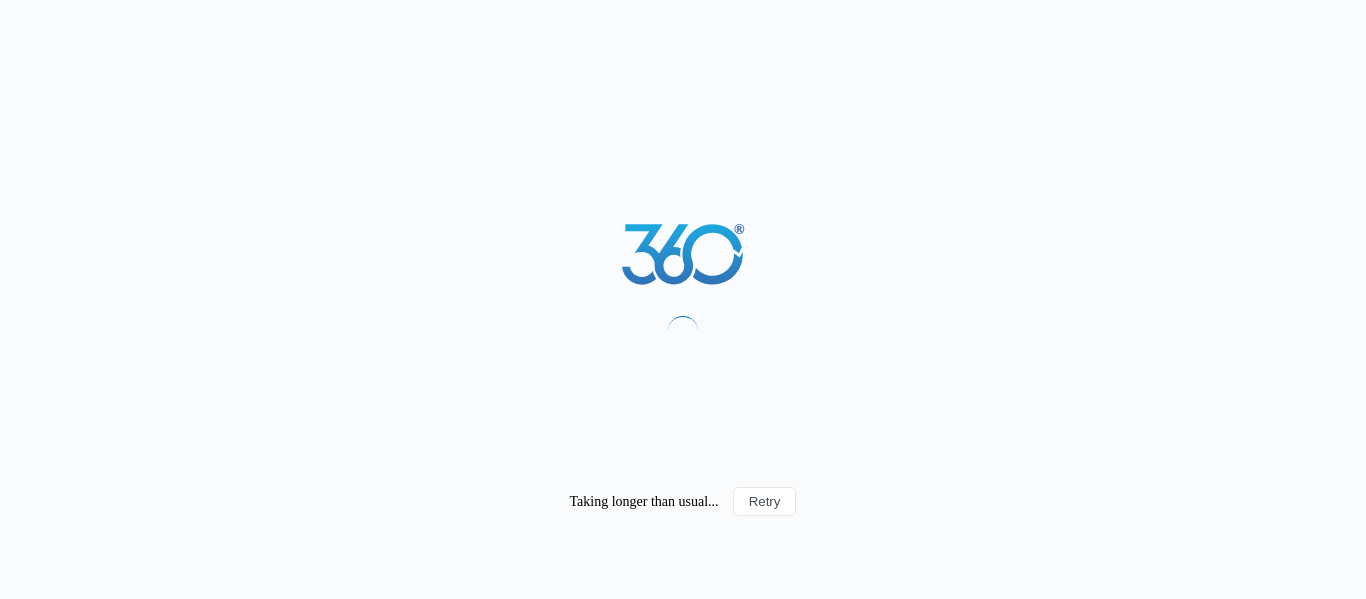scroll, scrollTop: 0, scrollLeft: 0, axis: both 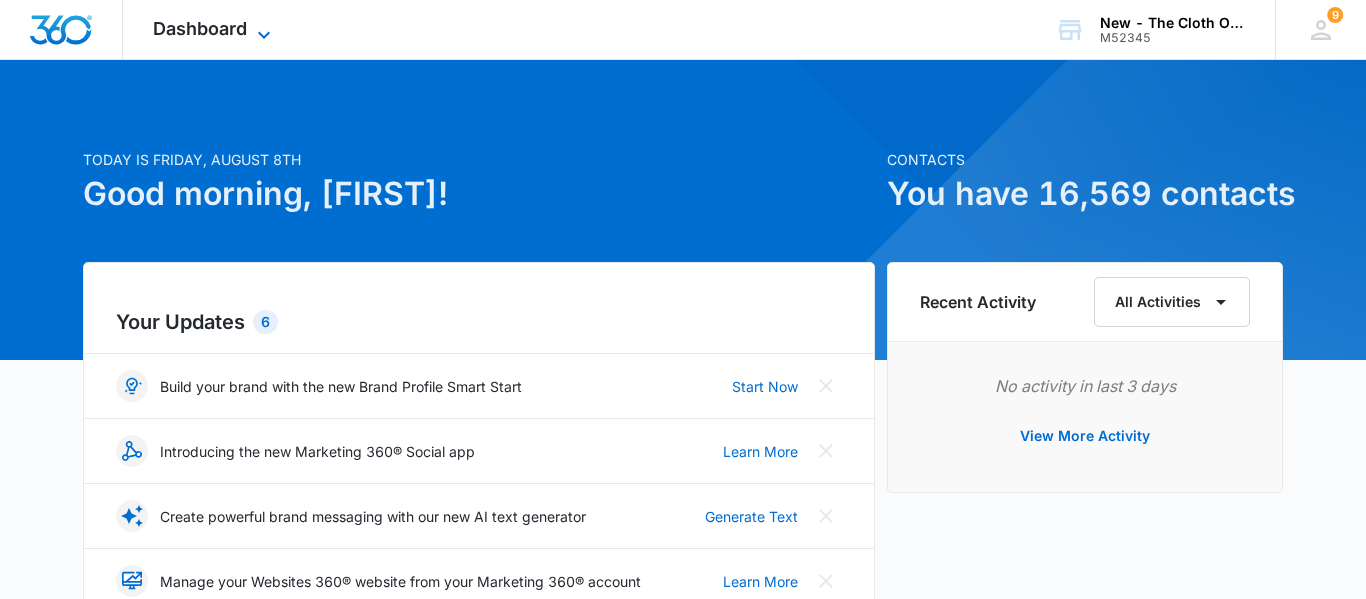 click on "Dashboard" at bounding box center [200, 28] 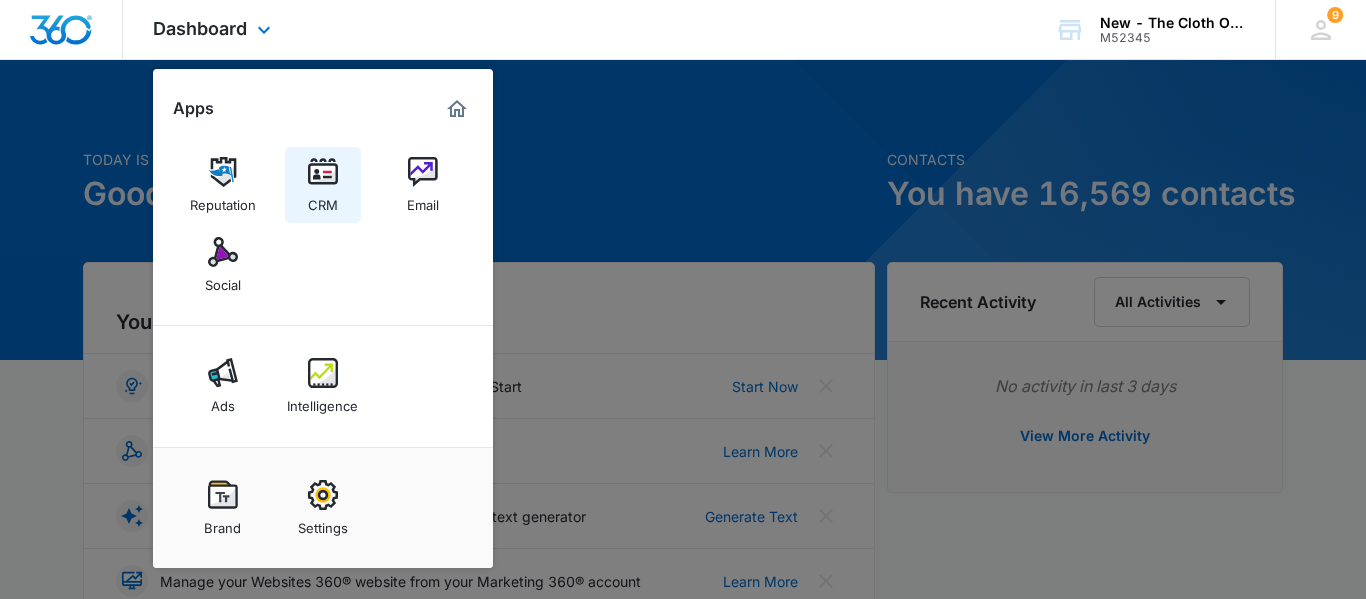 click at bounding box center (323, 172) 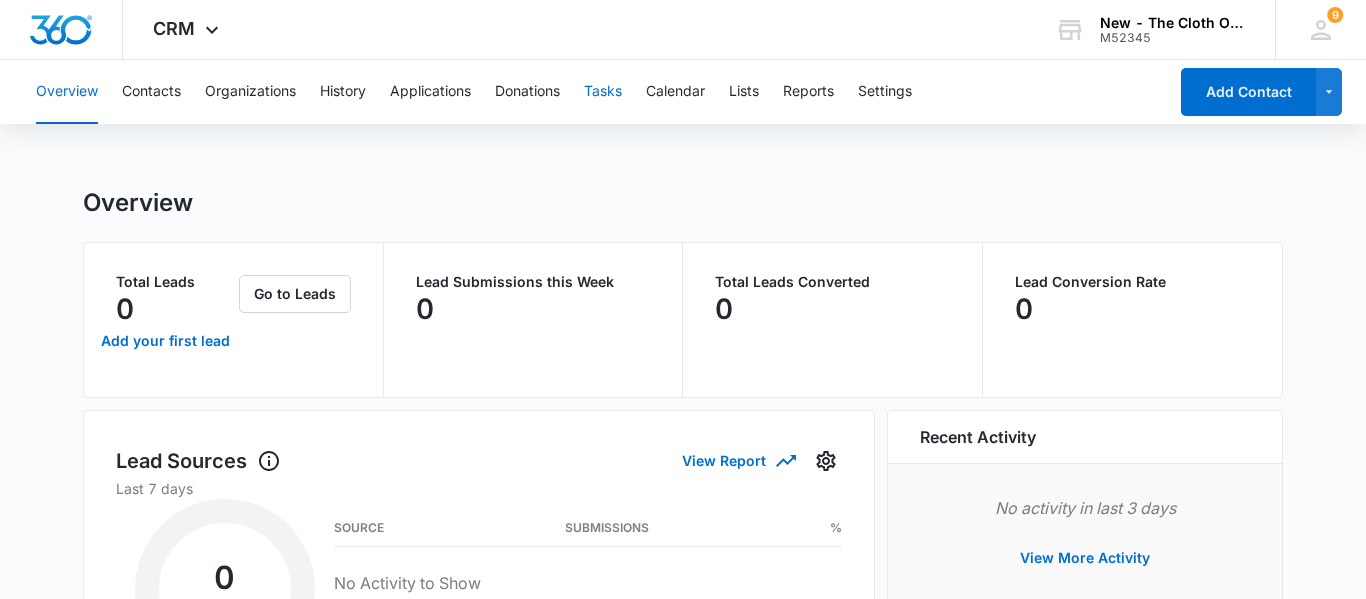 click on "Tasks" at bounding box center [603, 92] 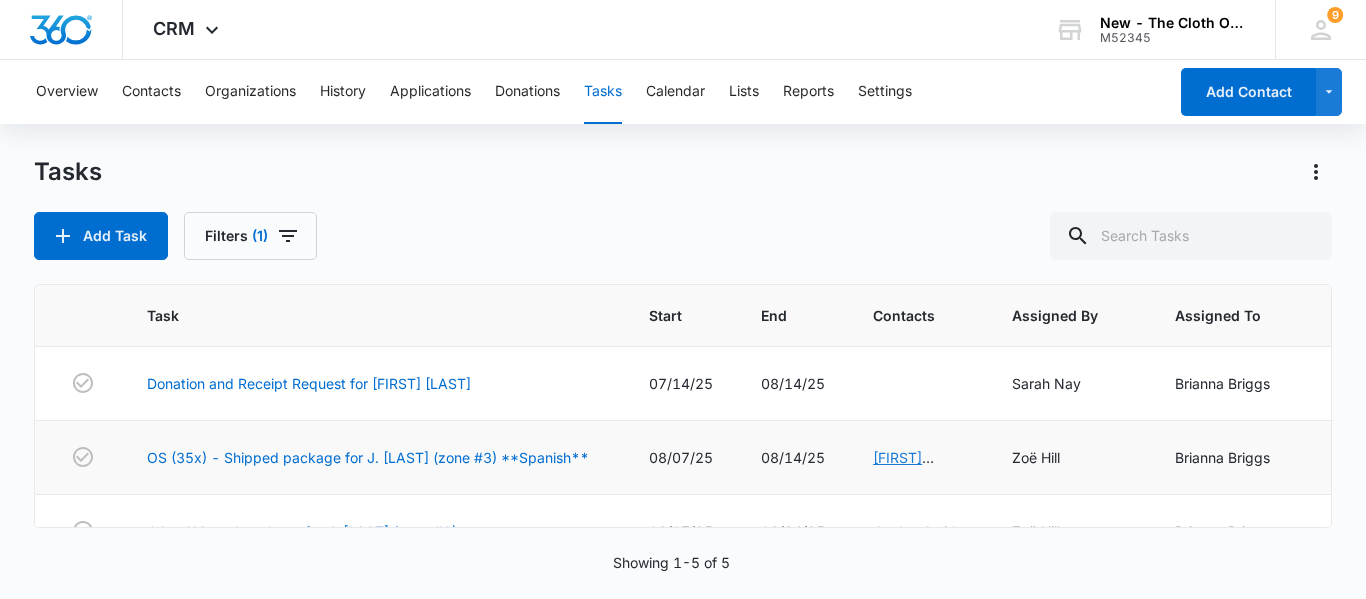 click on "[FIRST] [LAST]" at bounding box center (903, 468) 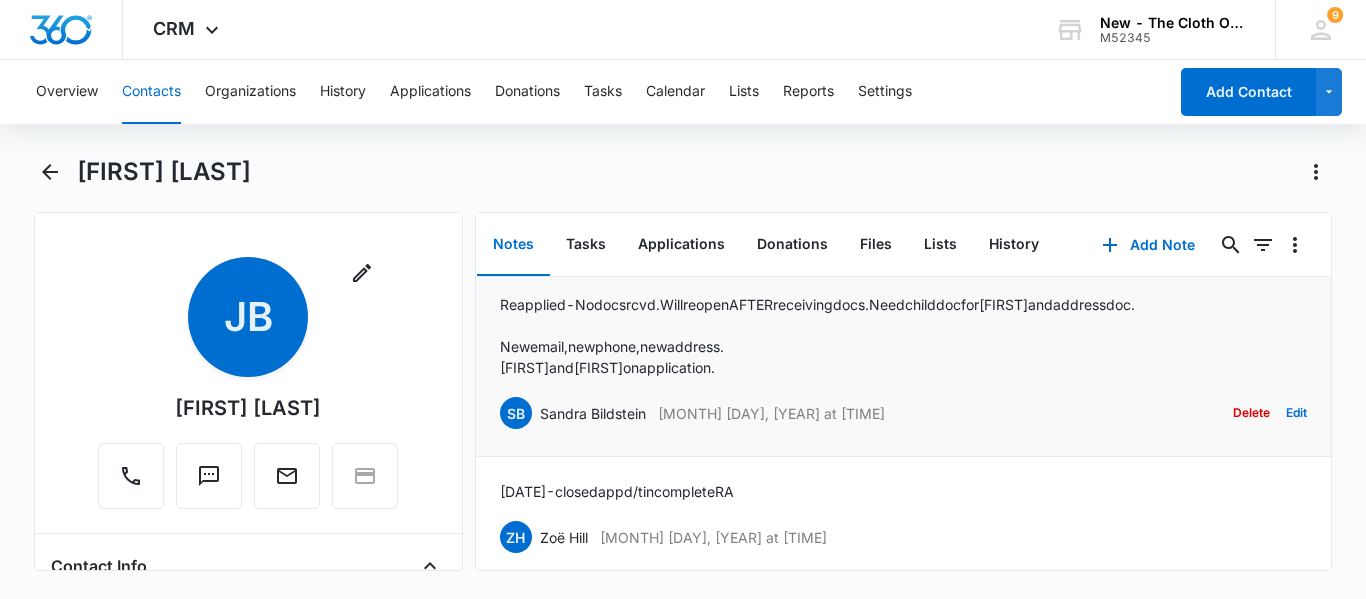 scroll, scrollTop: 0, scrollLeft: 0, axis: both 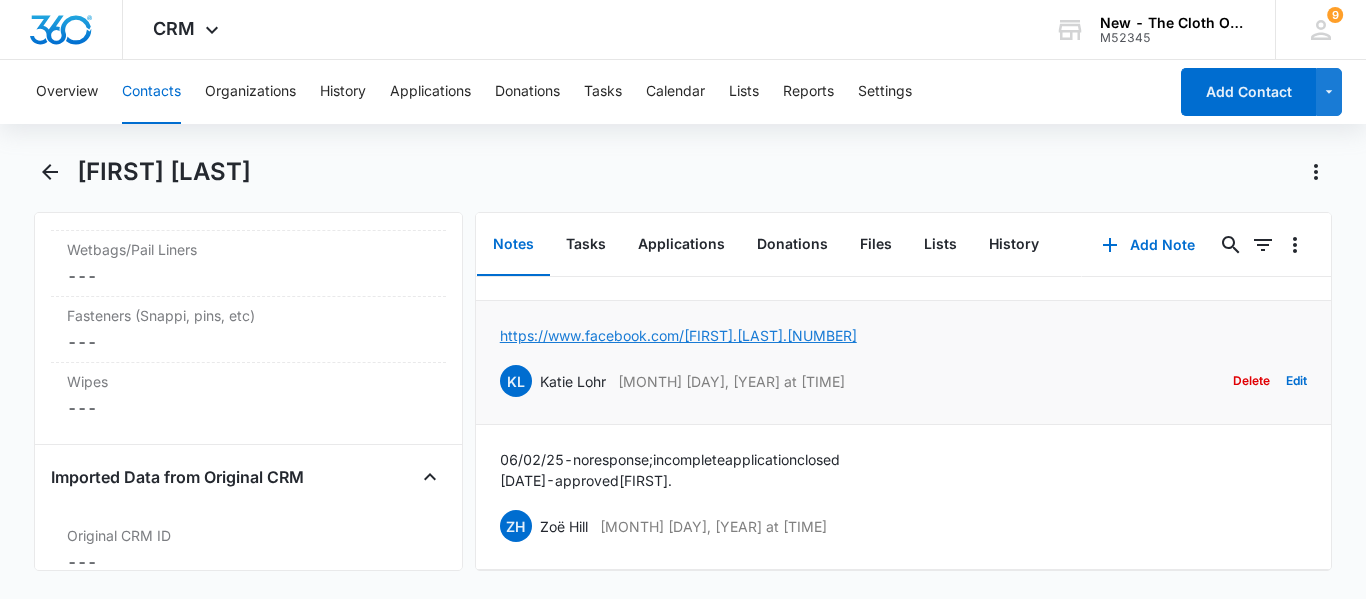 click on "https://www.facebook.com/[FIRST].[LAST].[NUMBER]" at bounding box center (678, 335) 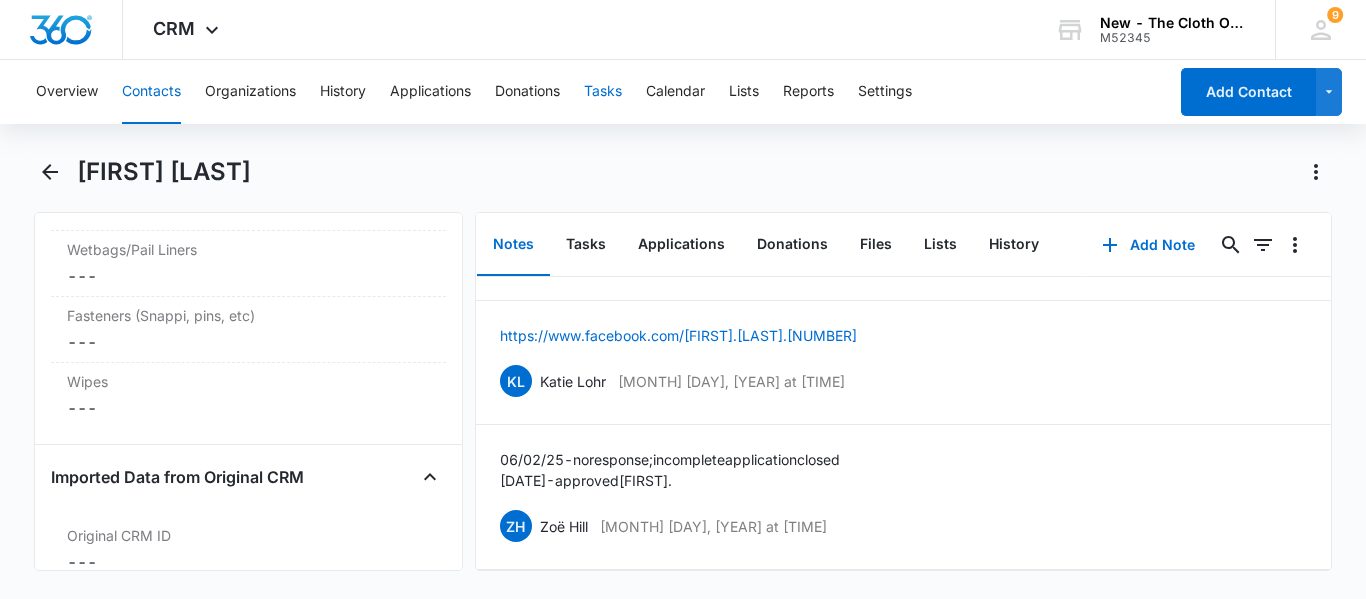 click on "Tasks" at bounding box center (603, 92) 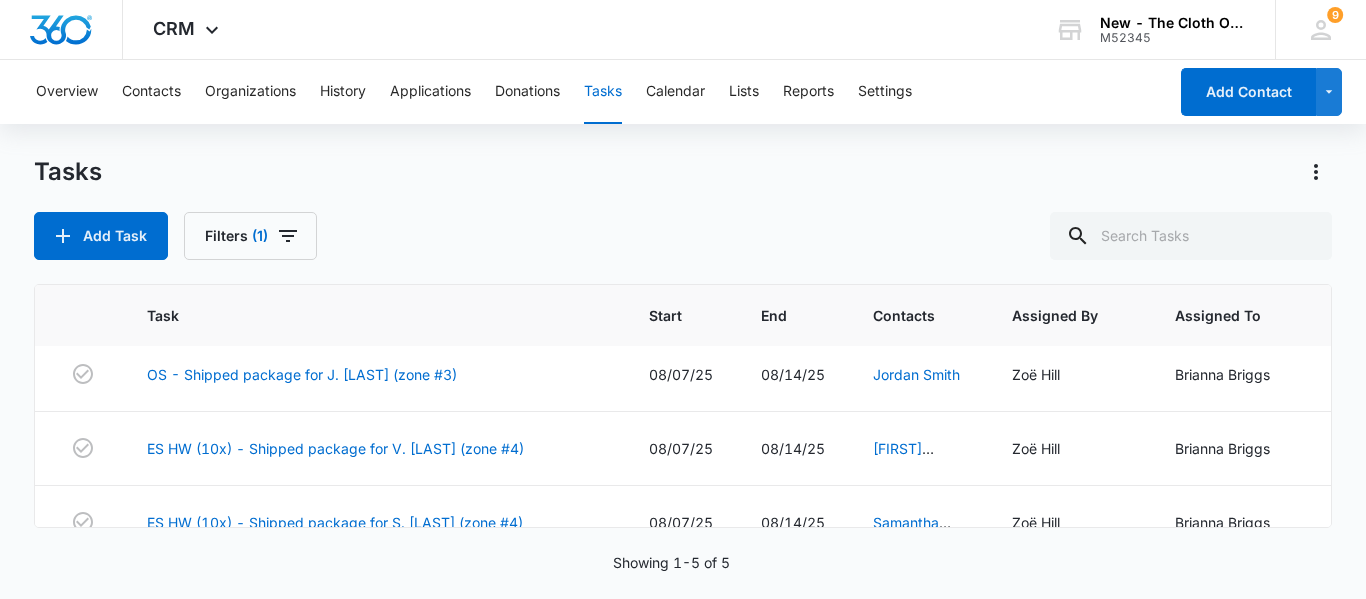 scroll, scrollTop: 162, scrollLeft: 0, axis: vertical 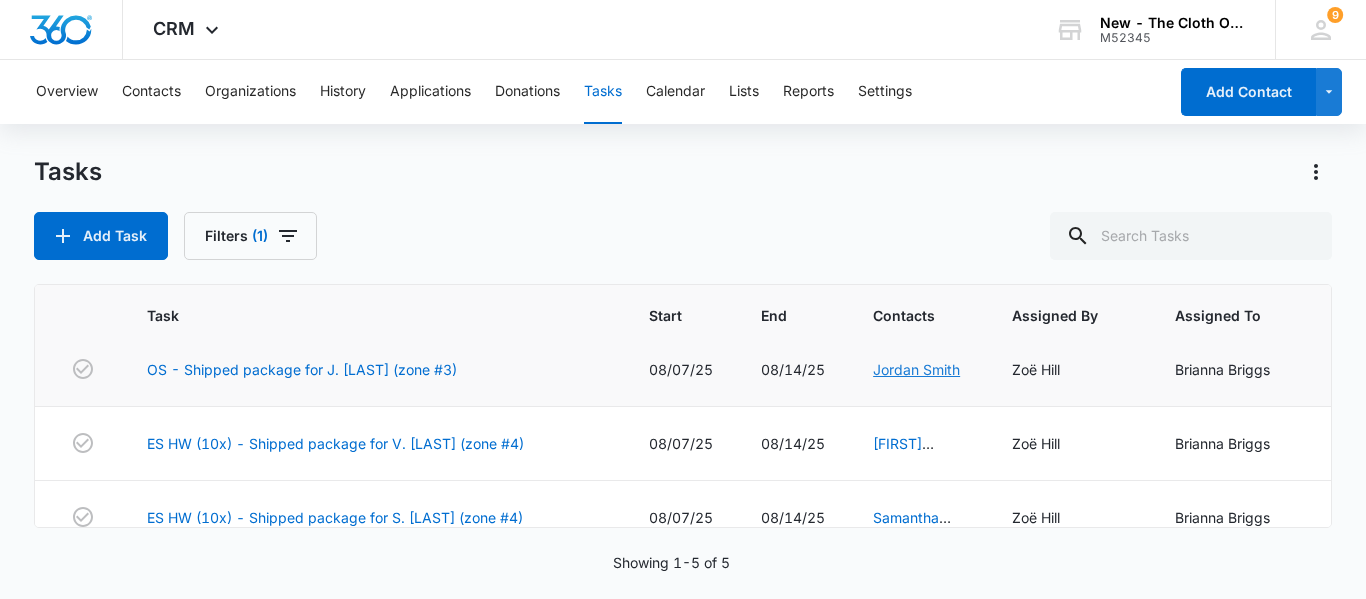 click on "Jordan Smith" at bounding box center [916, 369] 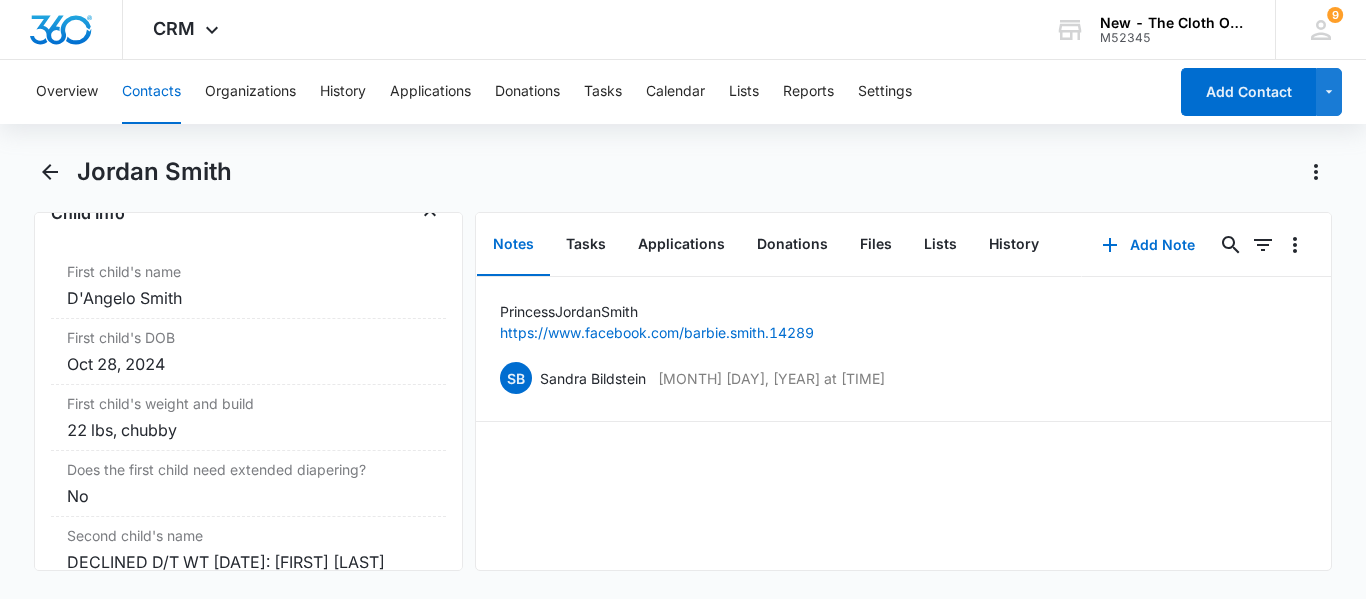 scroll, scrollTop: 2458, scrollLeft: 0, axis: vertical 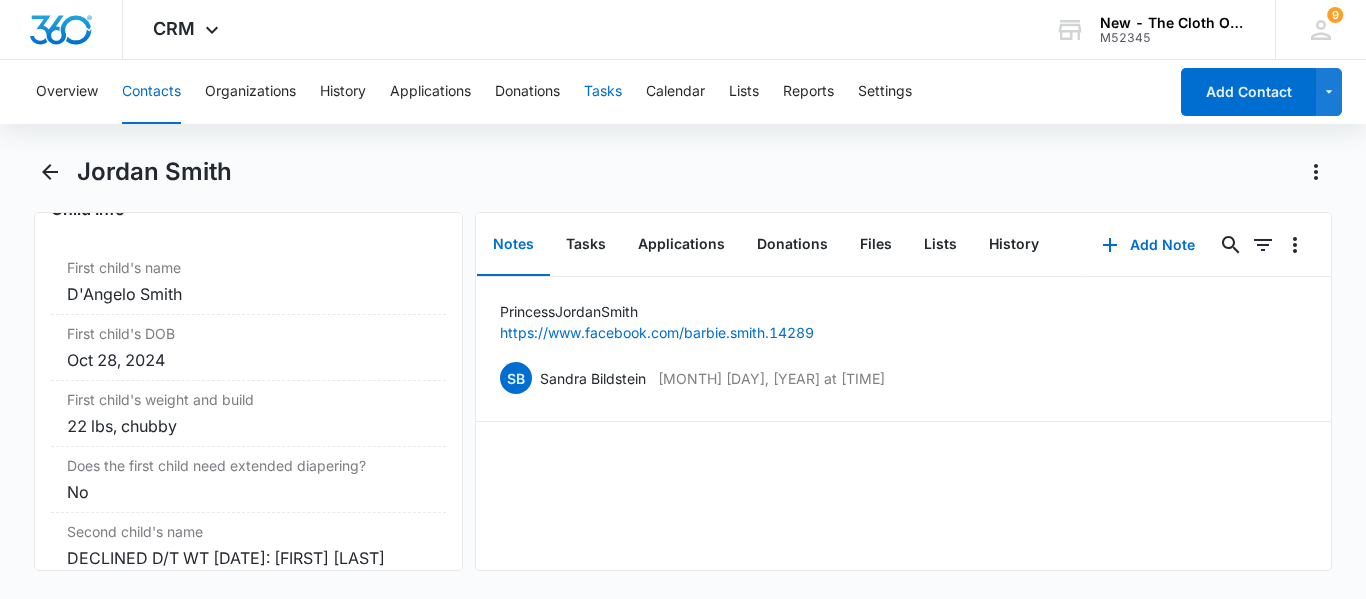 click on "Tasks" at bounding box center (603, 92) 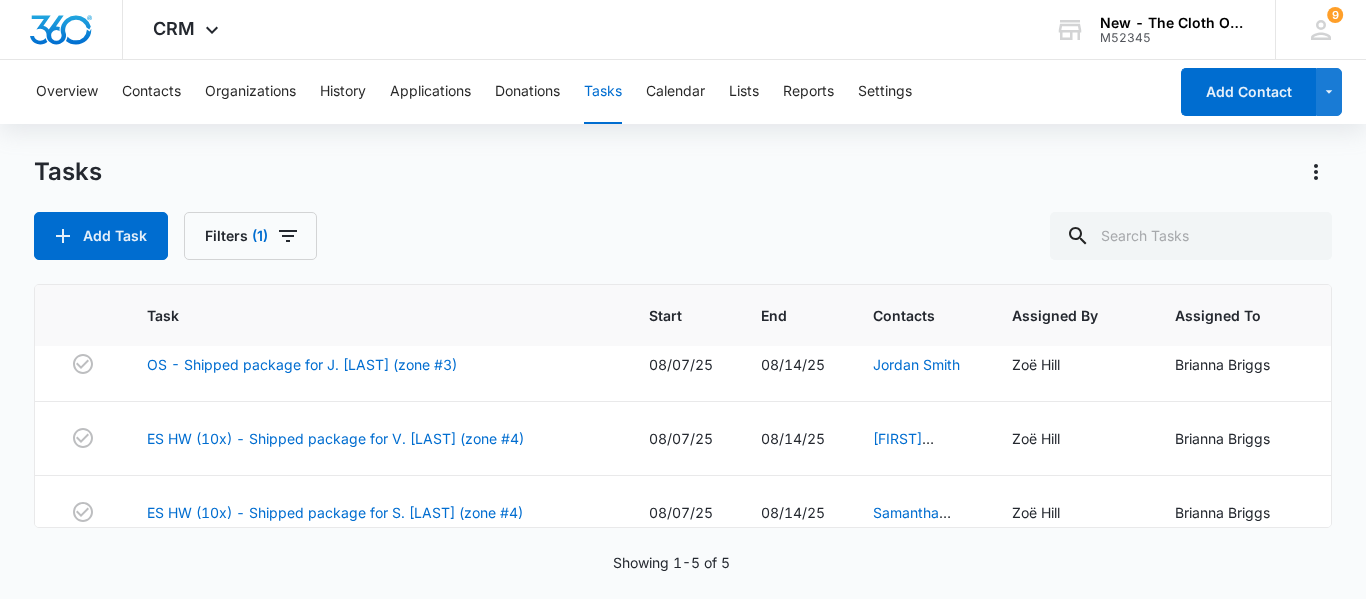 scroll, scrollTop: 189, scrollLeft: 0, axis: vertical 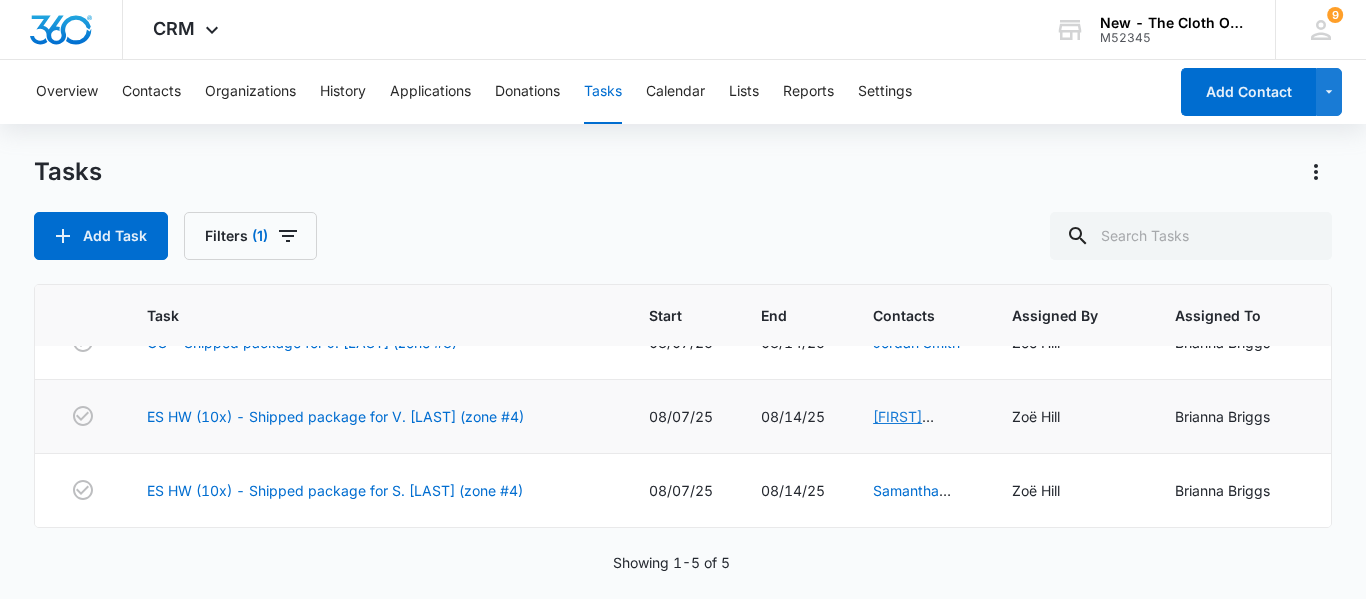 click on "[FIRST] [LAST]" at bounding box center [903, 427] 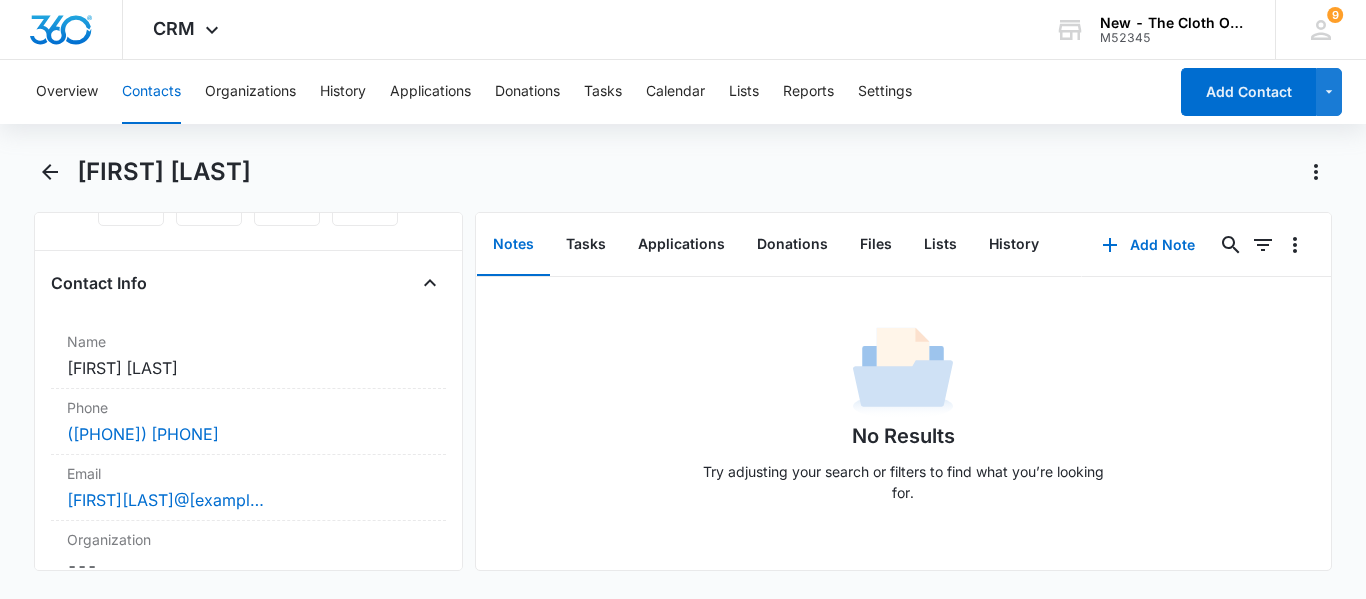 scroll, scrollTop: 285, scrollLeft: 0, axis: vertical 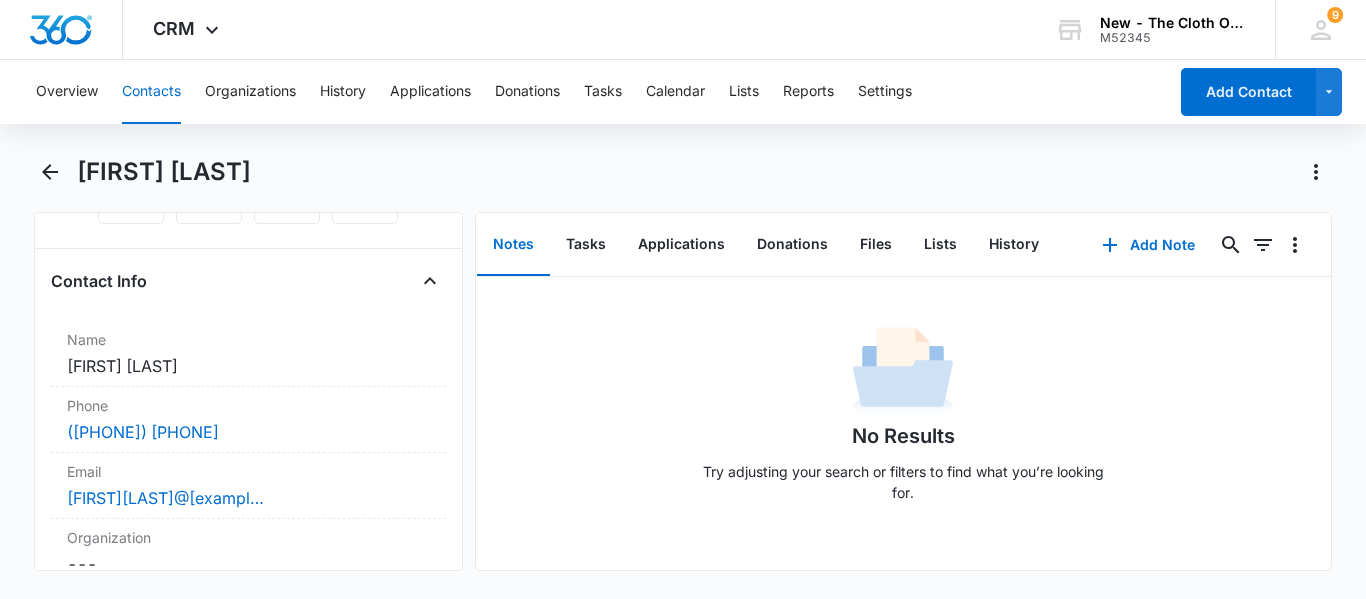 click on "Contact Info Name Cancel Save Changes [FIRST] [LAST] Phone Cancel Save Changes ([PHONE]) [PHONE] Email Cancel Save Changes [FIRST][LAST]@[example.com] Organization Cancel Save Changes --- Address Cancel Save Changes [NUMBER] [STREET] [CITY] [STATE] [POSTAL_CODE]" at bounding box center (248, 478) 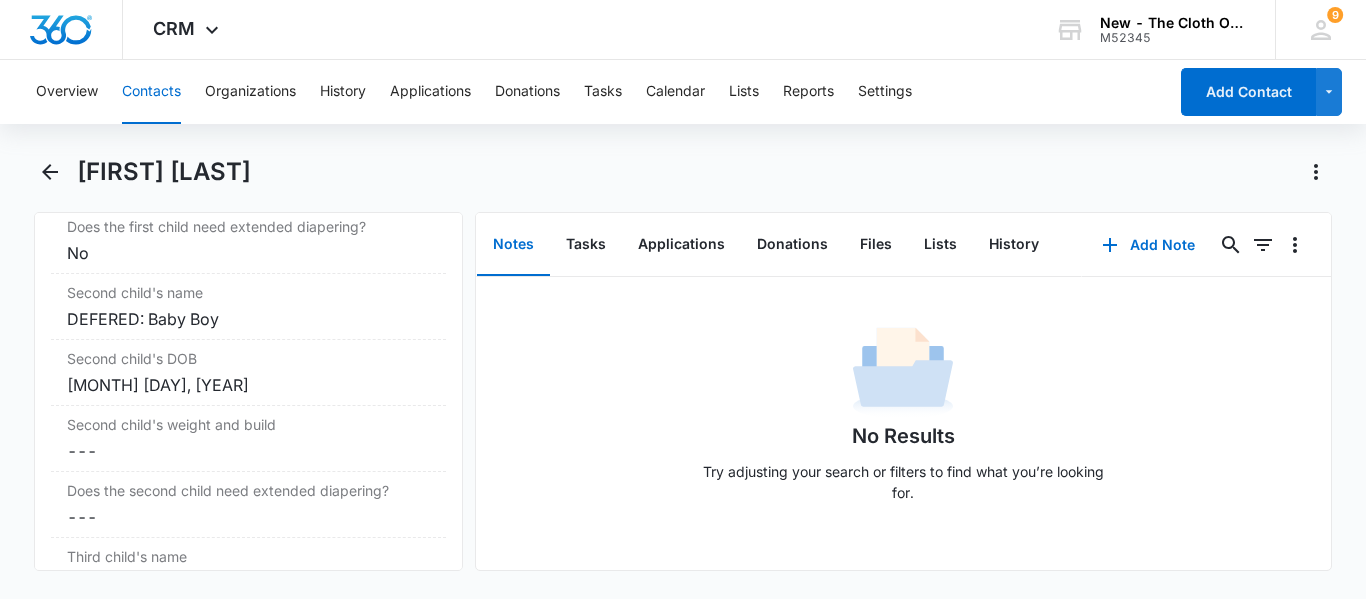 scroll, scrollTop: 2722, scrollLeft: 0, axis: vertical 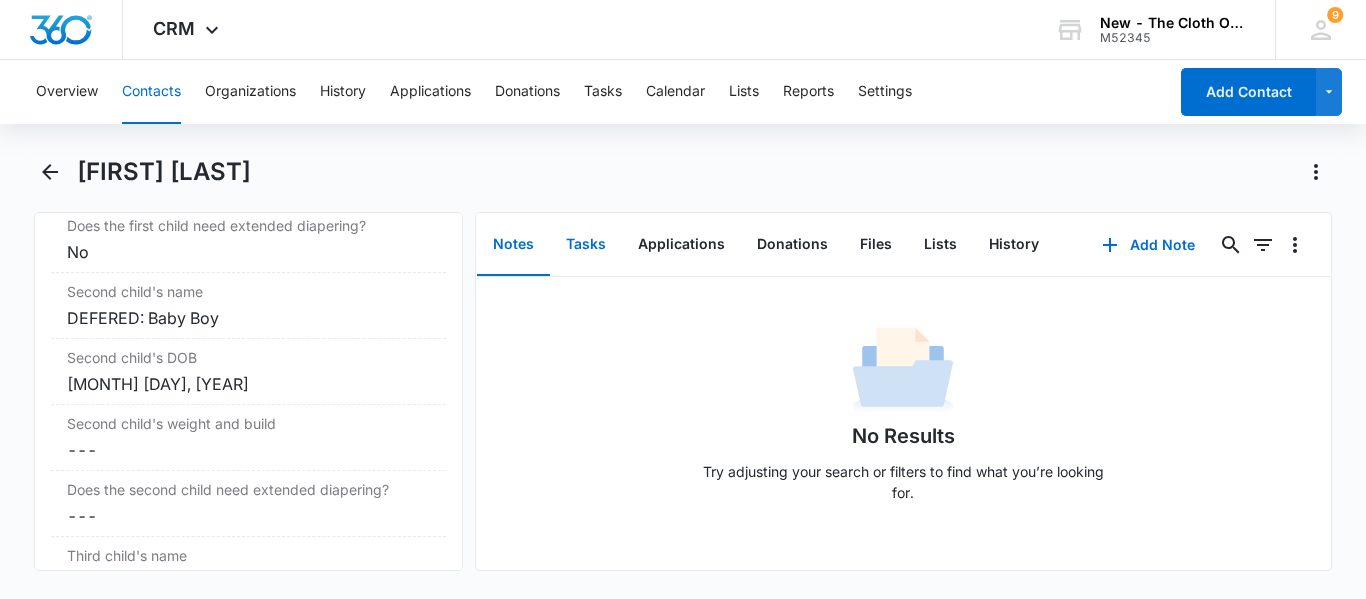 click on "Tasks" at bounding box center (586, 245) 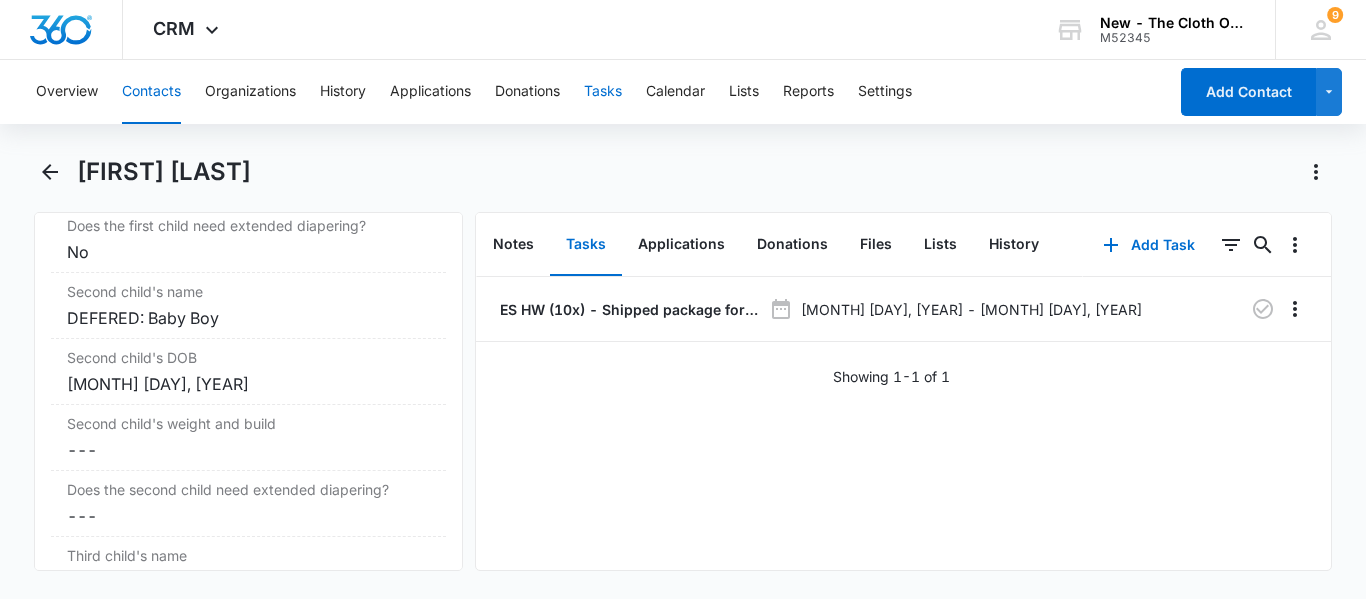 click on "Tasks" at bounding box center [603, 92] 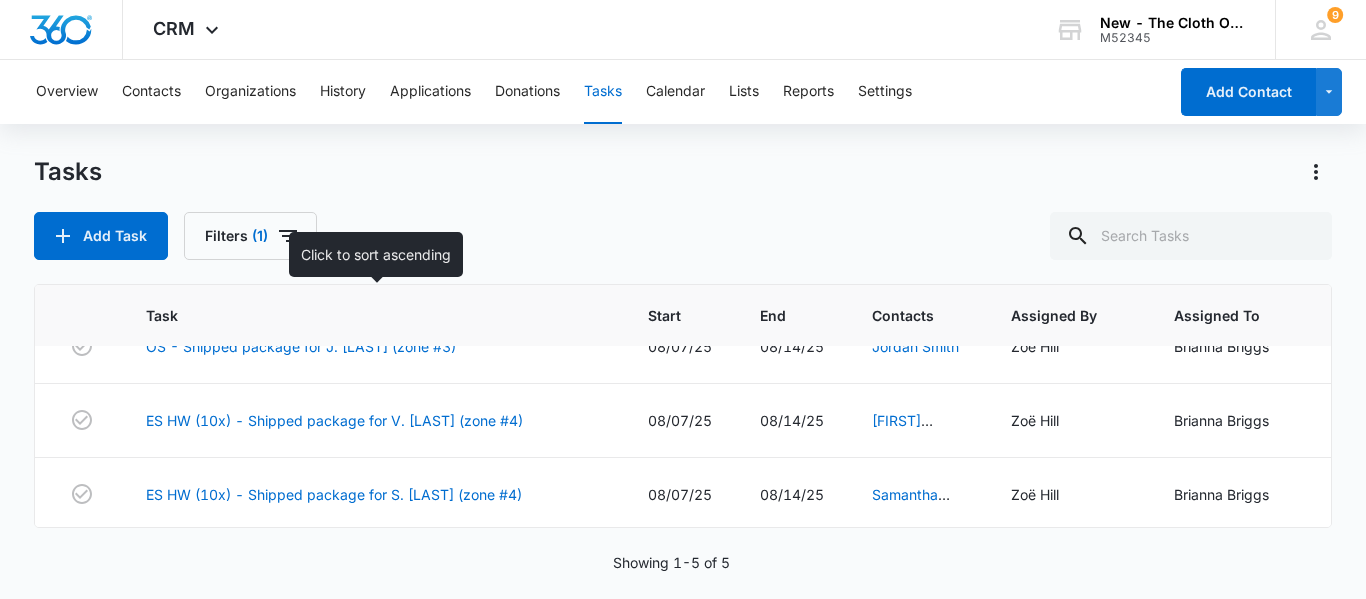 scroll, scrollTop: 189, scrollLeft: 1, axis: both 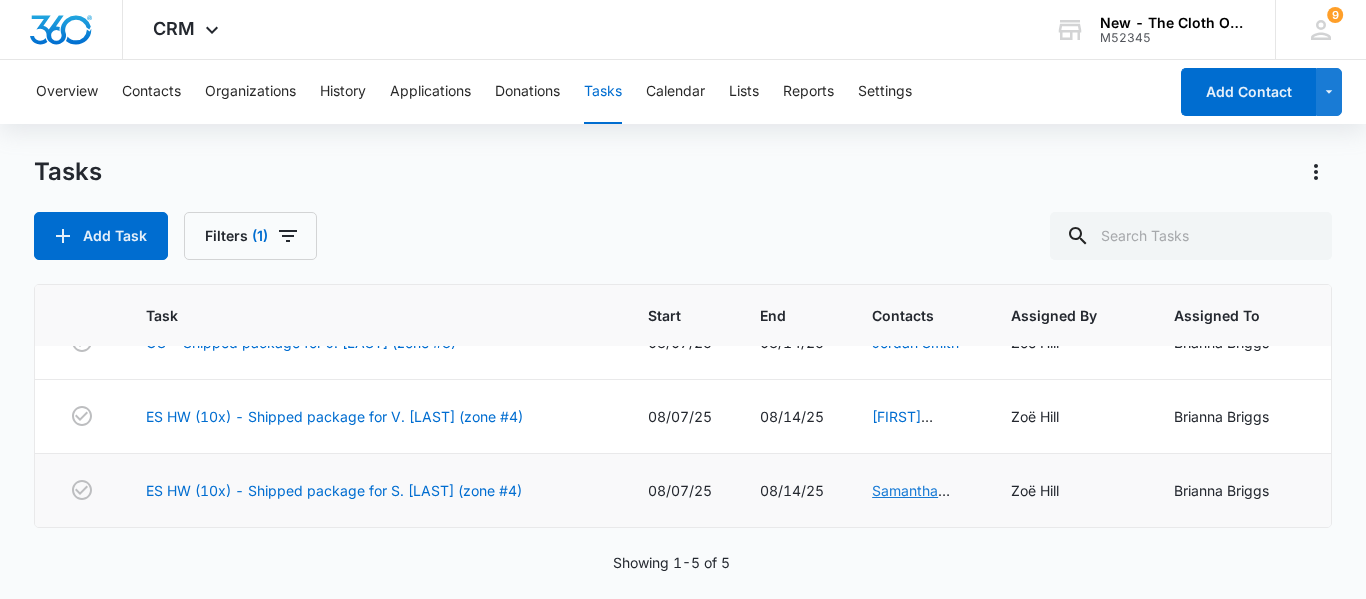 click on "Samantha Hannigan" at bounding box center (911, 501) 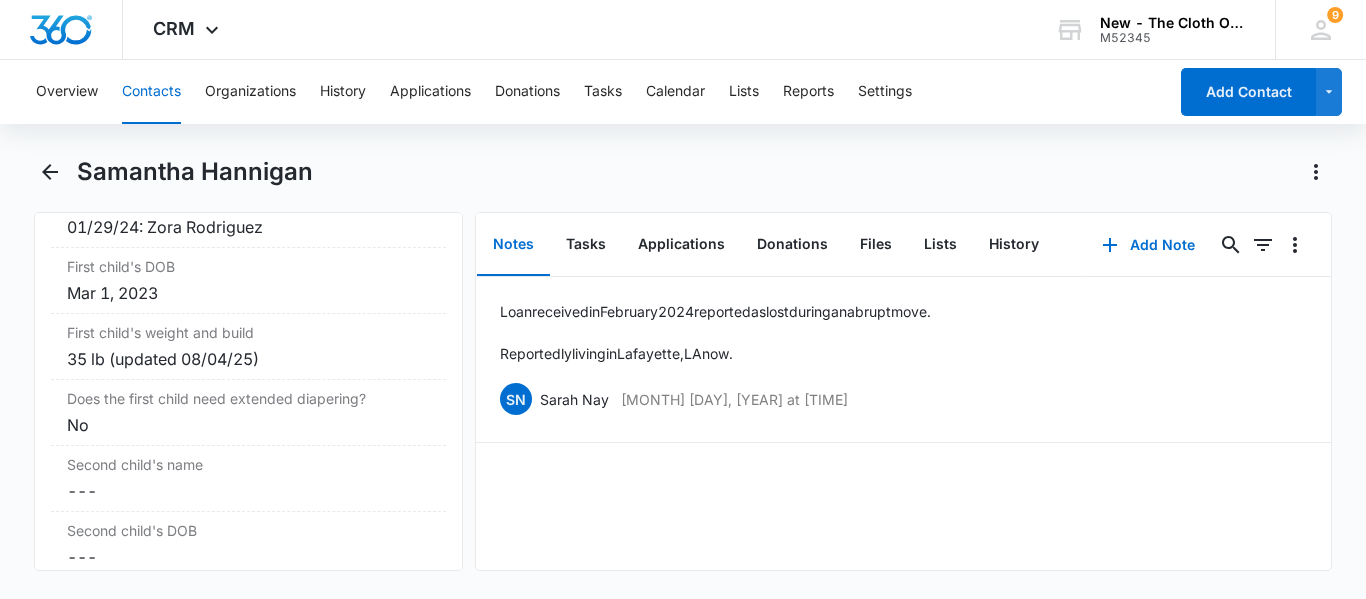 scroll, scrollTop: 2547, scrollLeft: 0, axis: vertical 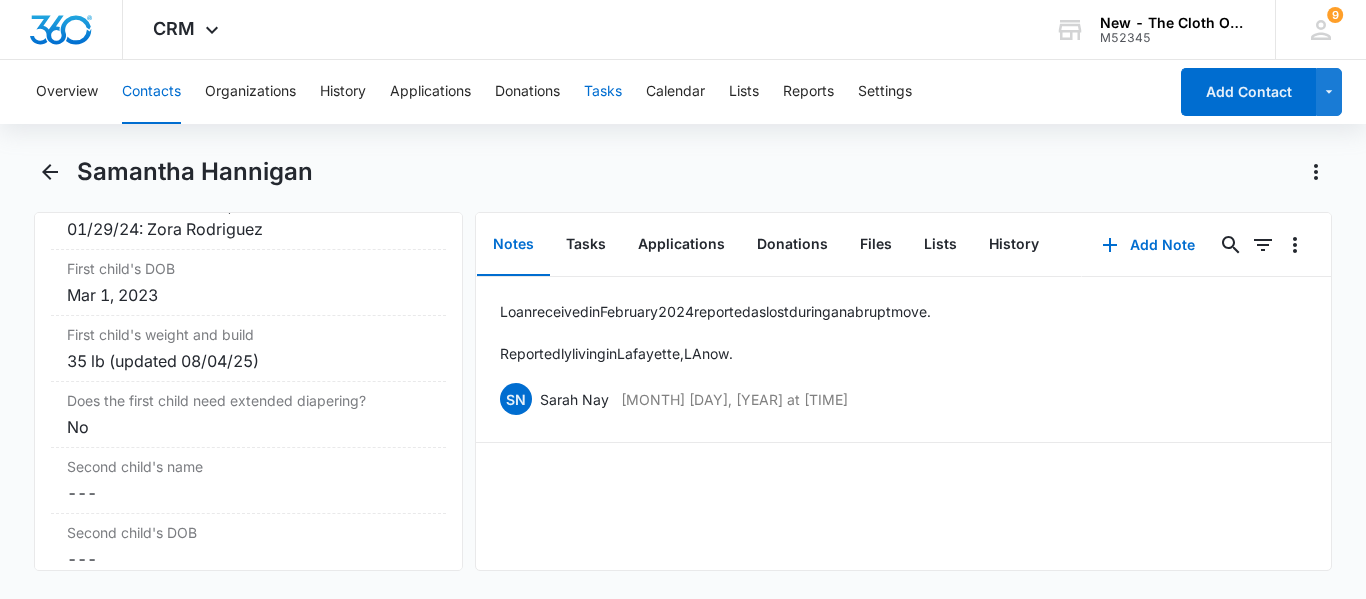 click on "Tasks" at bounding box center [603, 92] 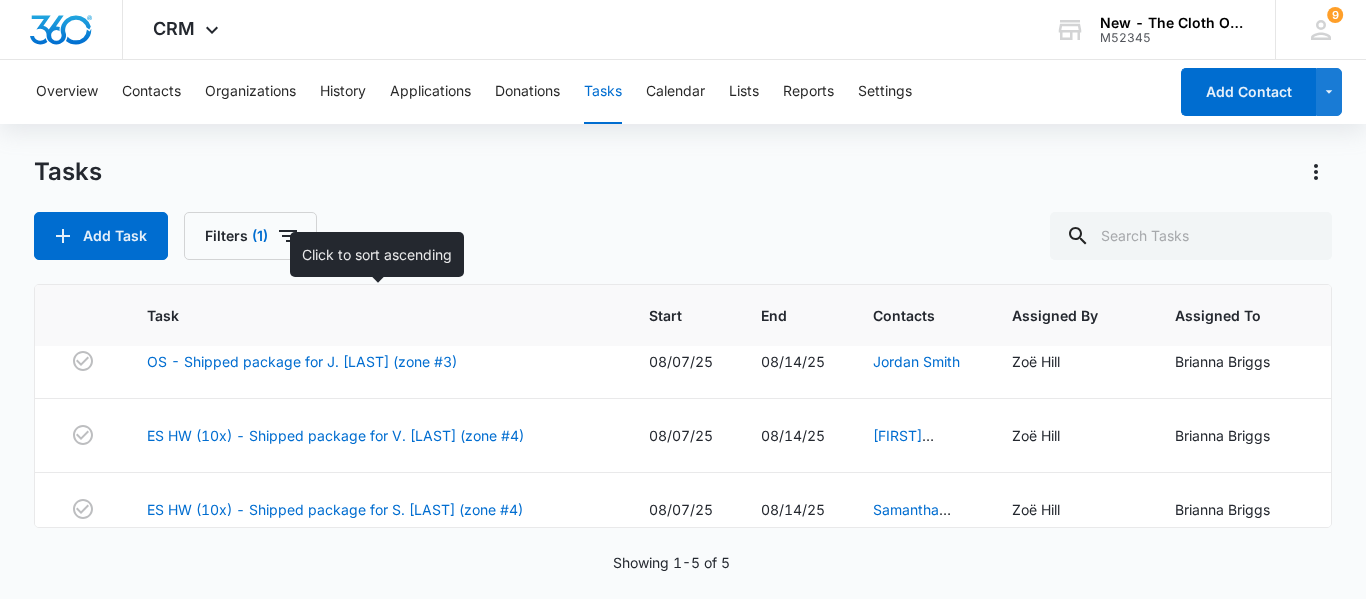 scroll, scrollTop: 189, scrollLeft: 0, axis: vertical 